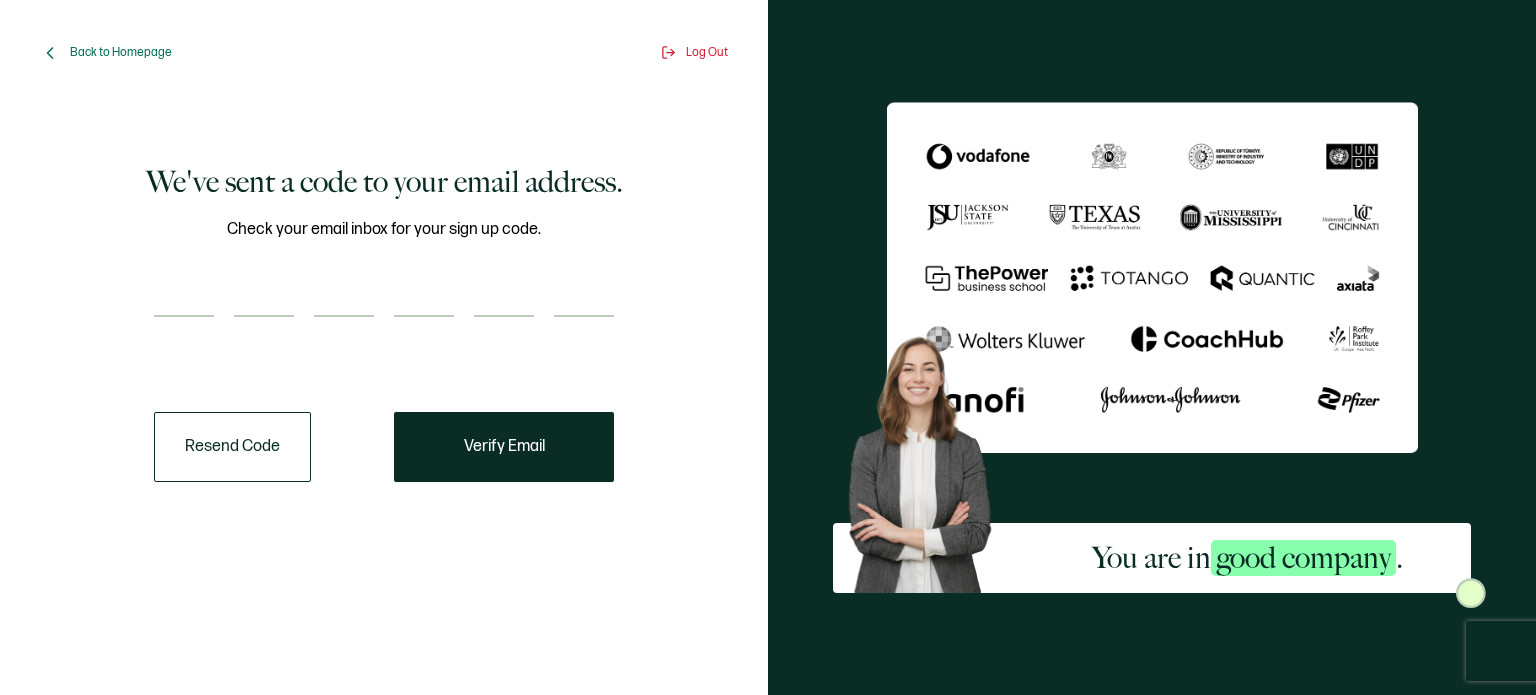 scroll, scrollTop: 0, scrollLeft: 0, axis: both 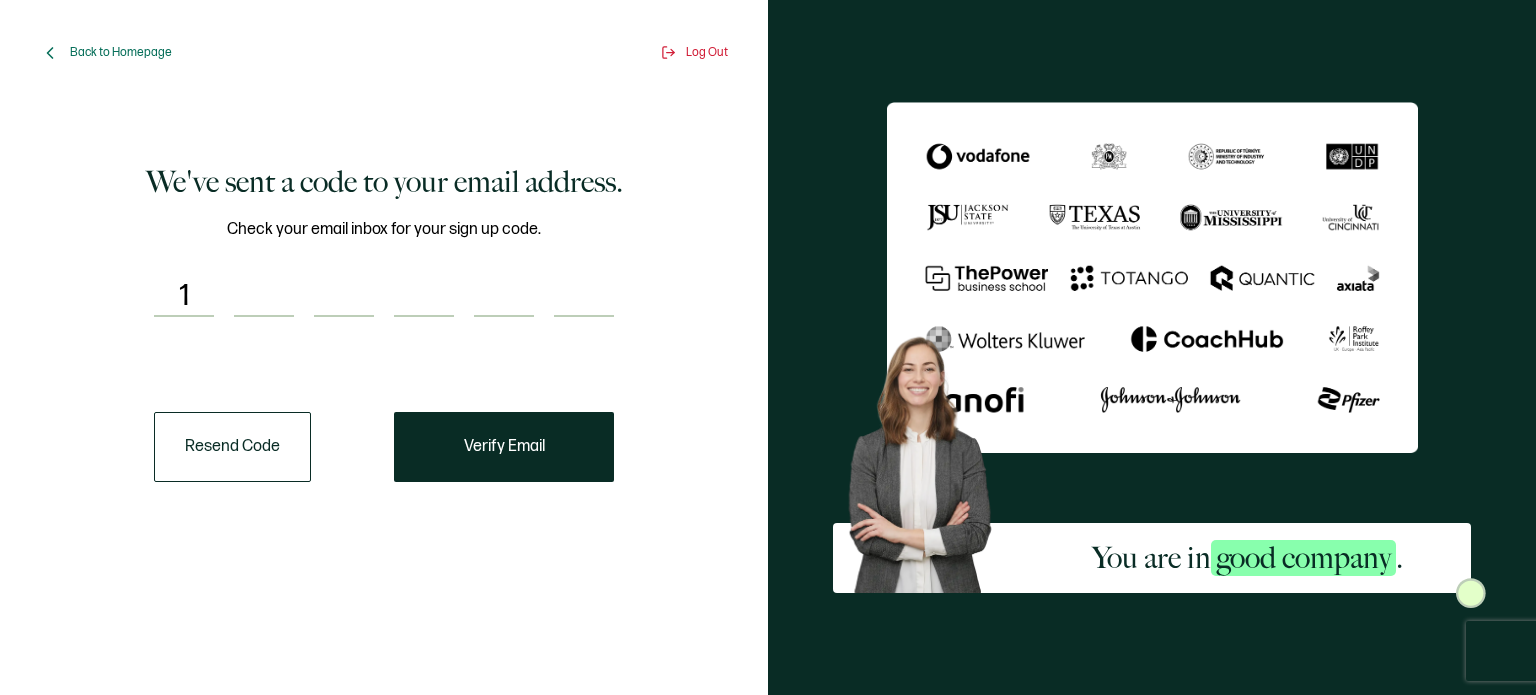 type on "8" 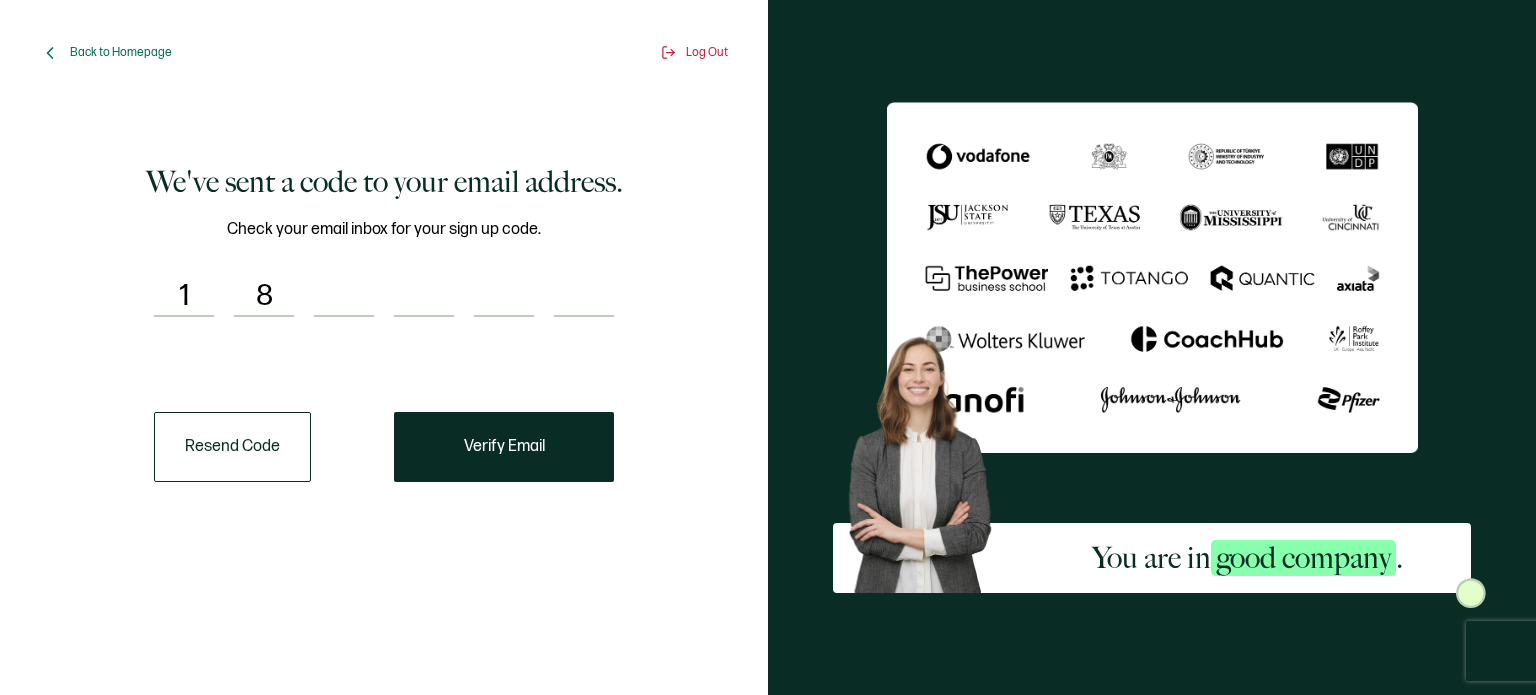 type on "8" 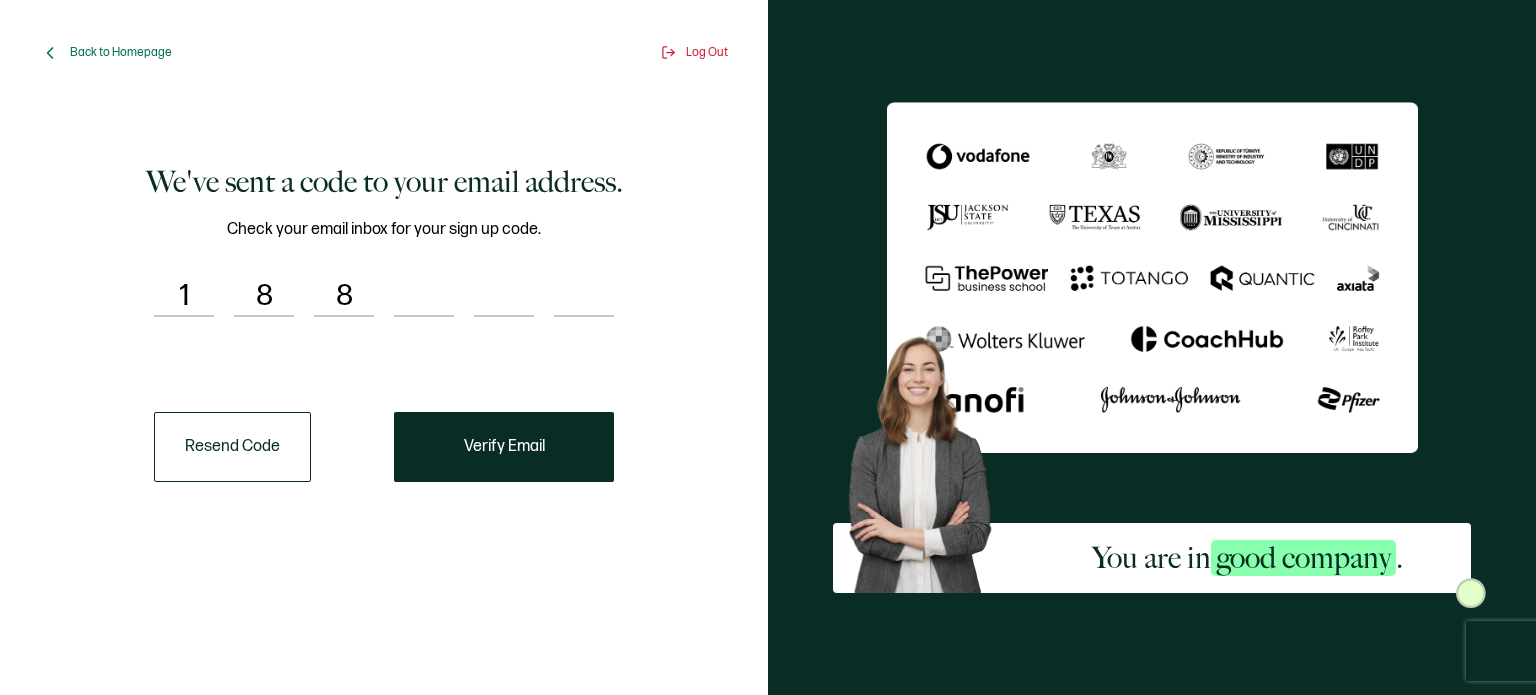type on "6" 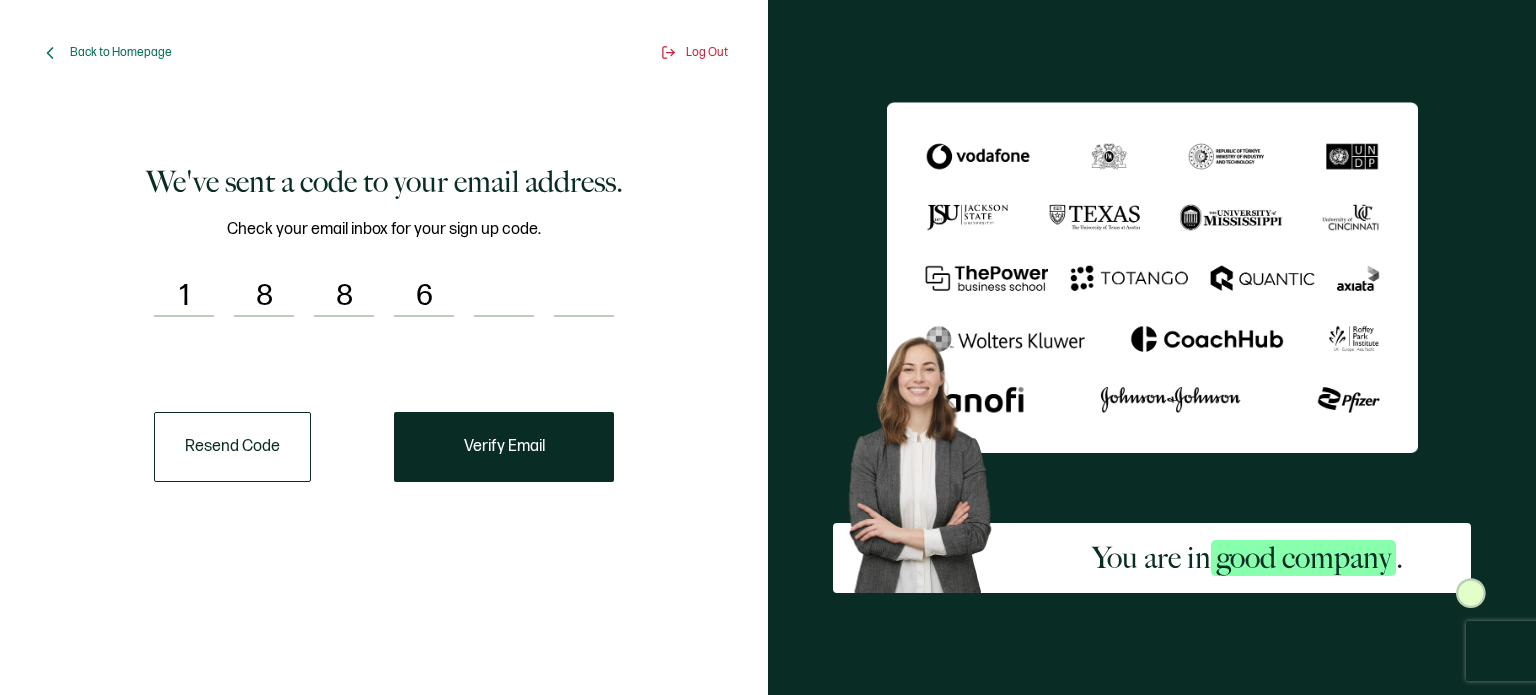 type on "8" 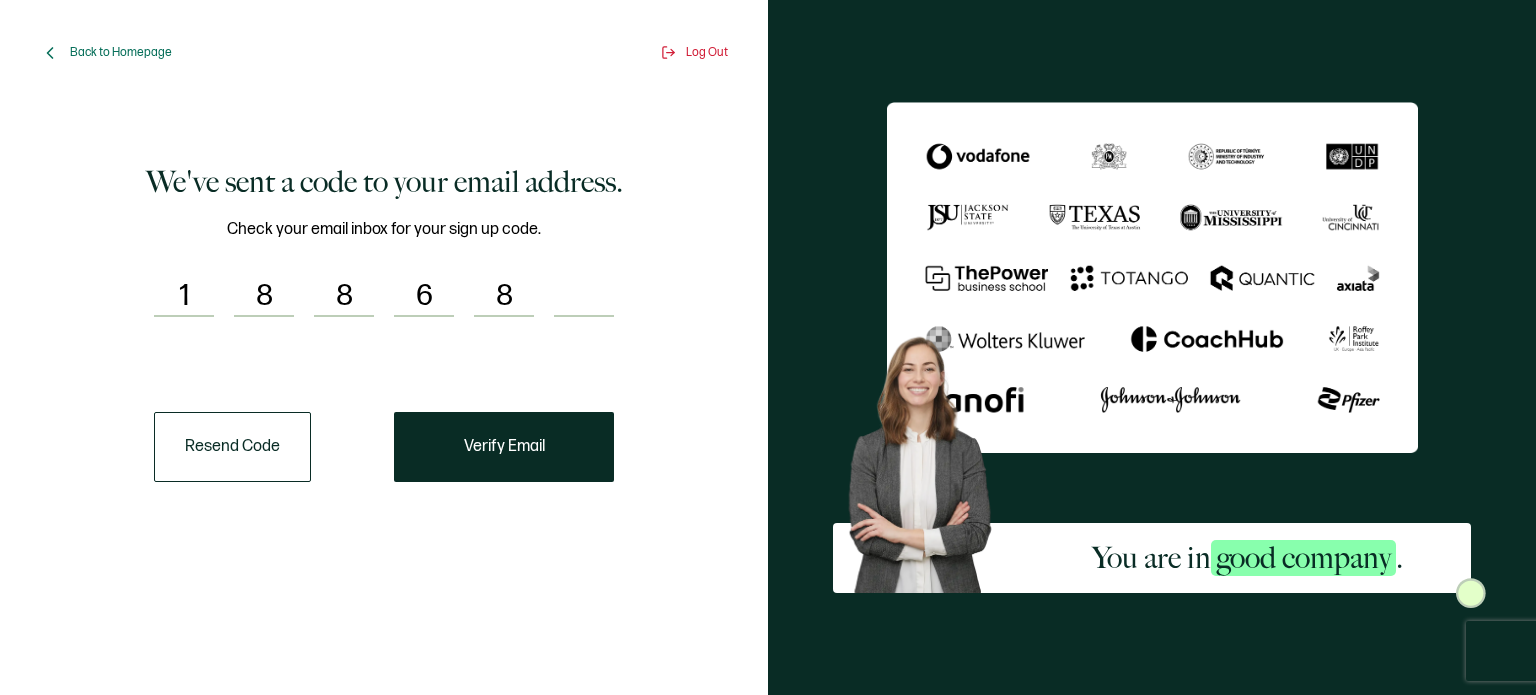 type on "1" 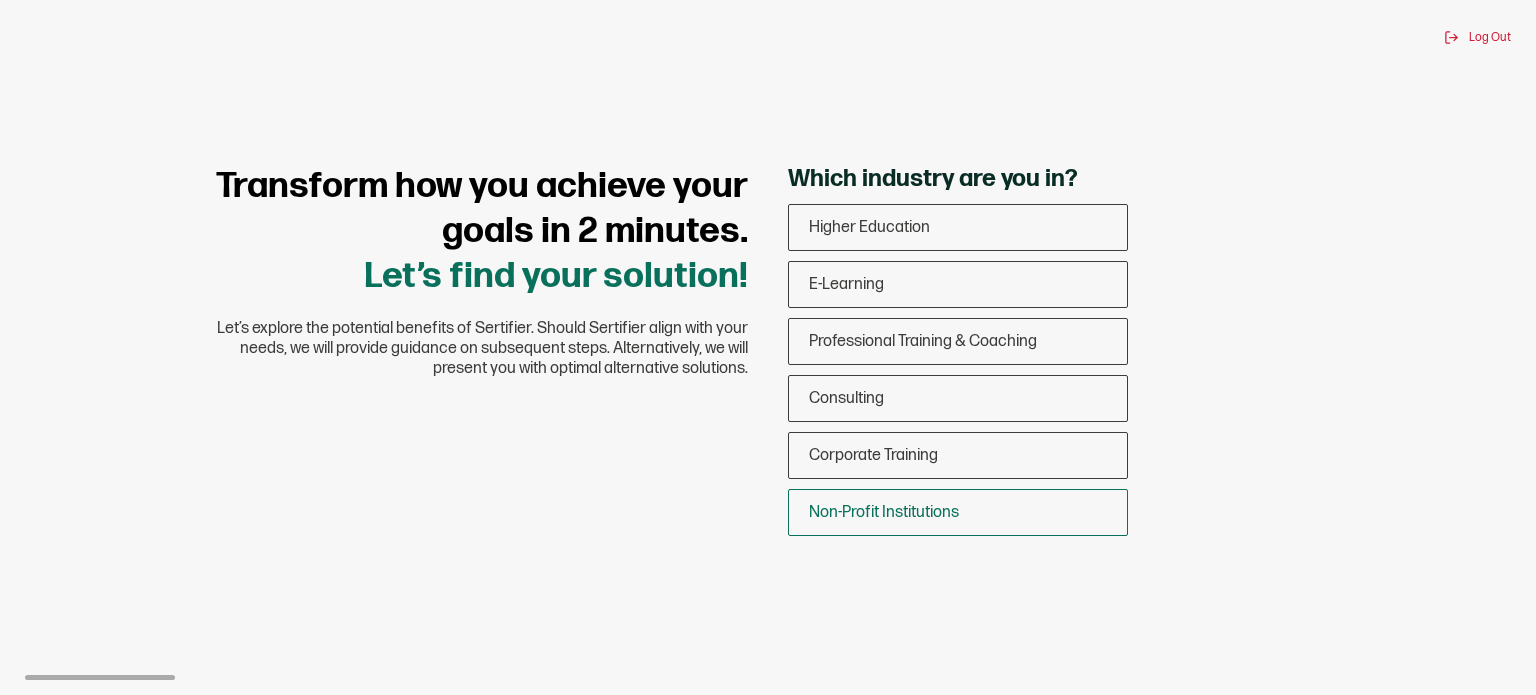 click on "Non-Profit Institutions" at bounding box center (884, 512) 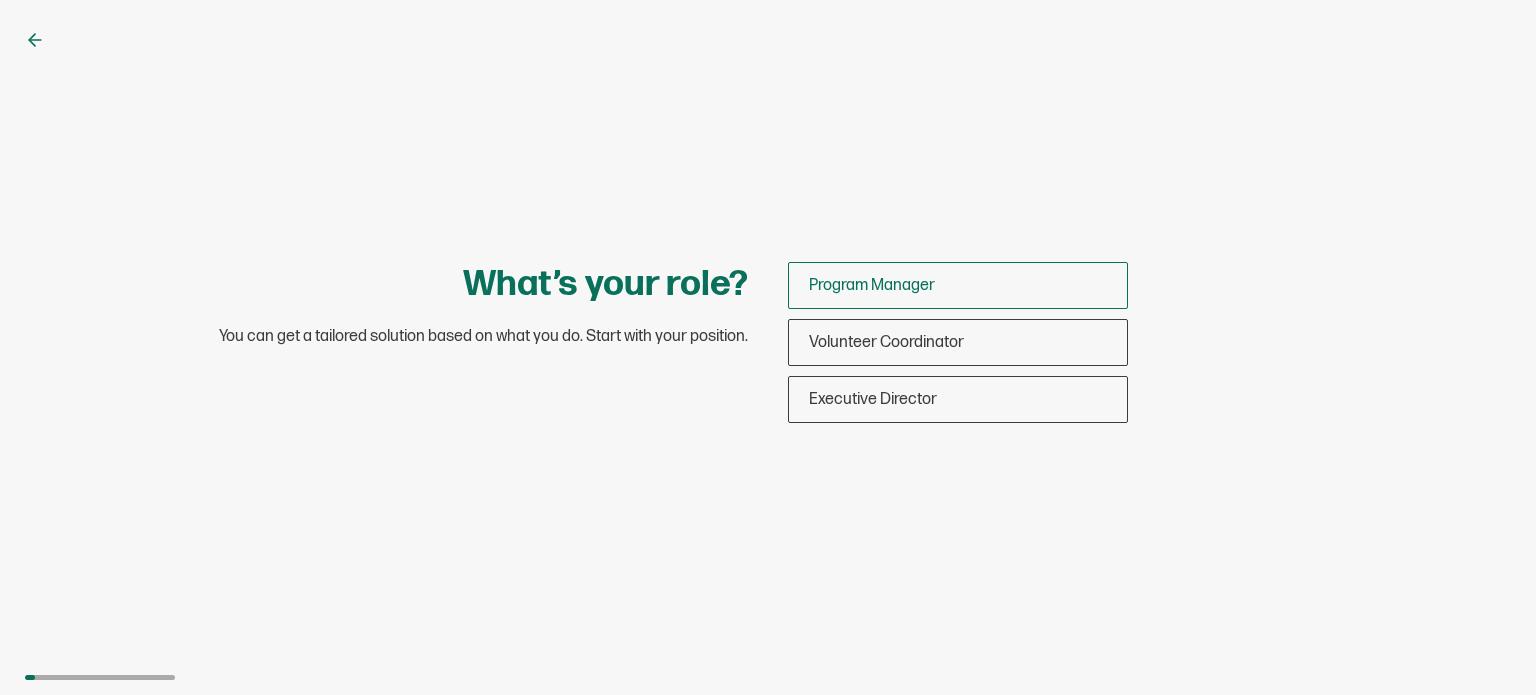 click on "Program Manager" at bounding box center (872, 285) 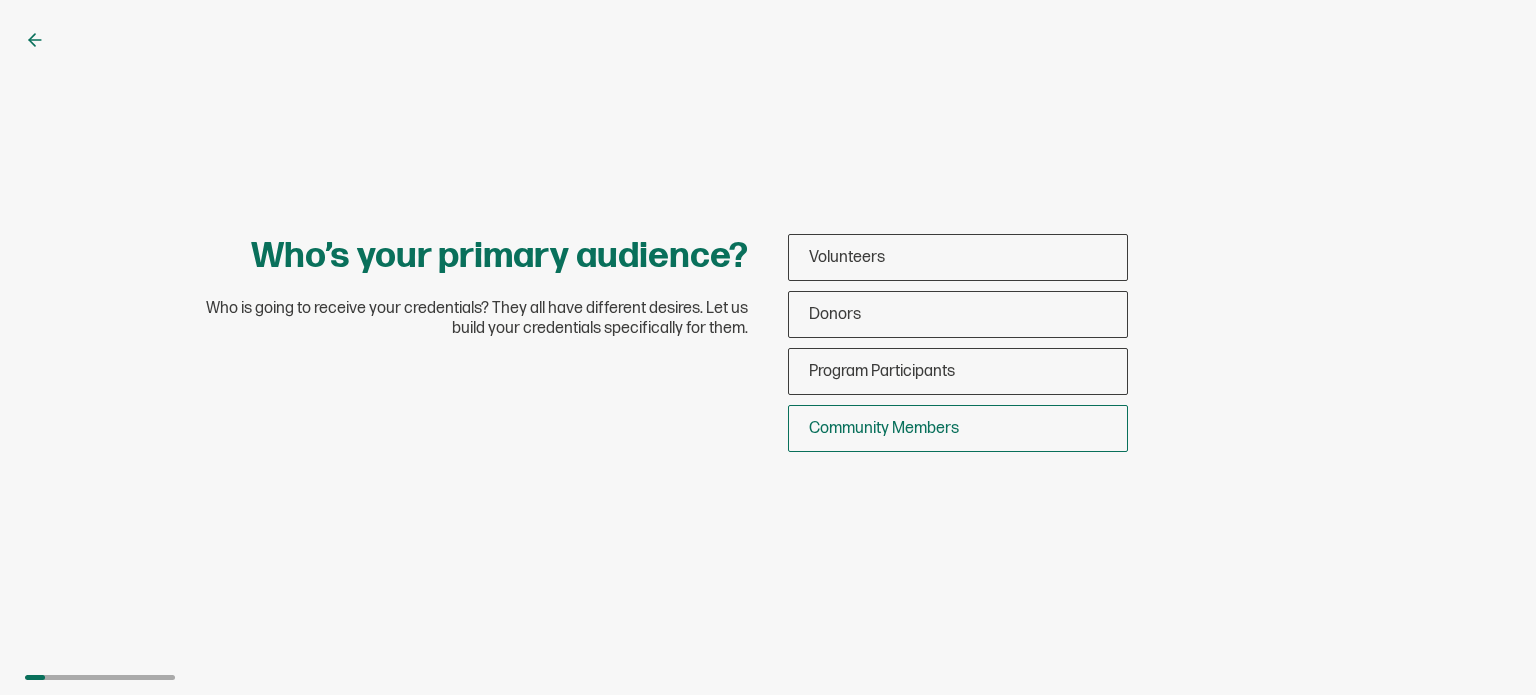 click on "Community Members" at bounding box center (958, 428) 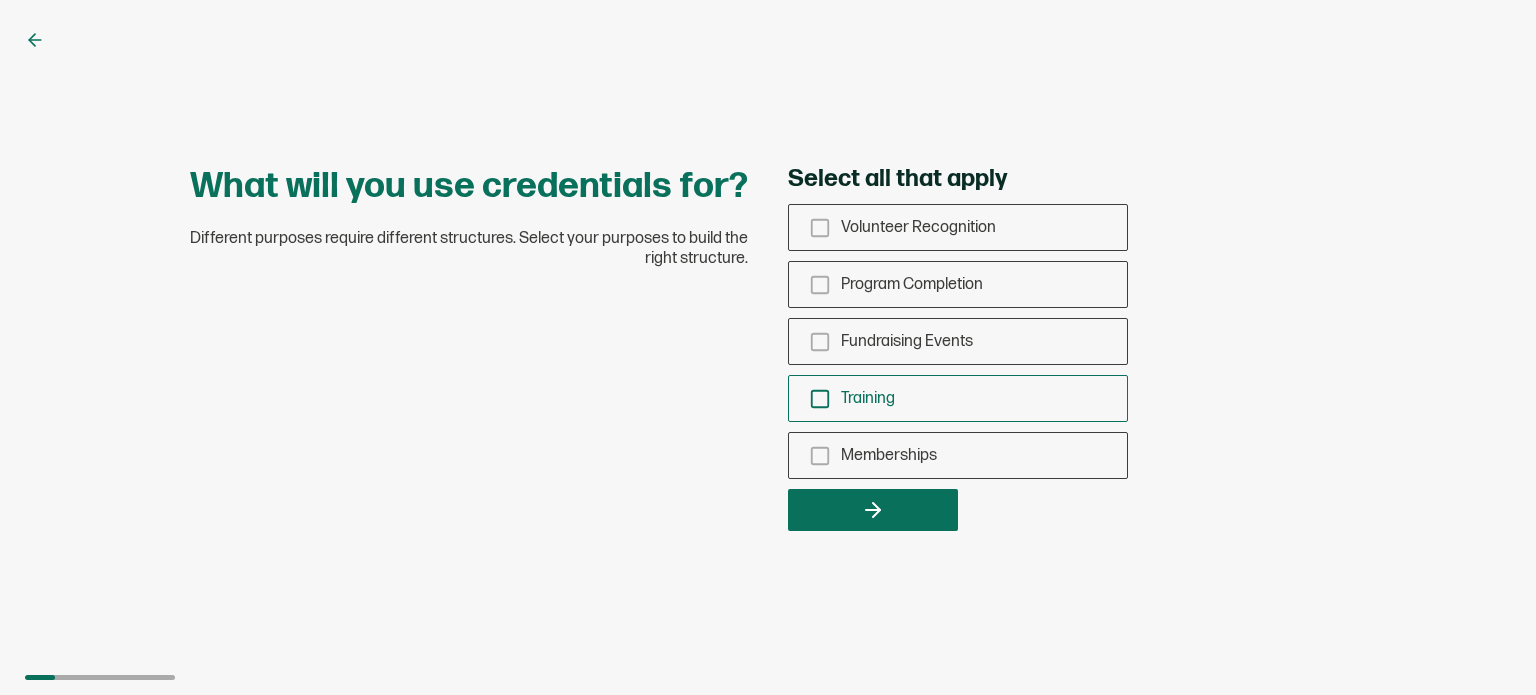 click 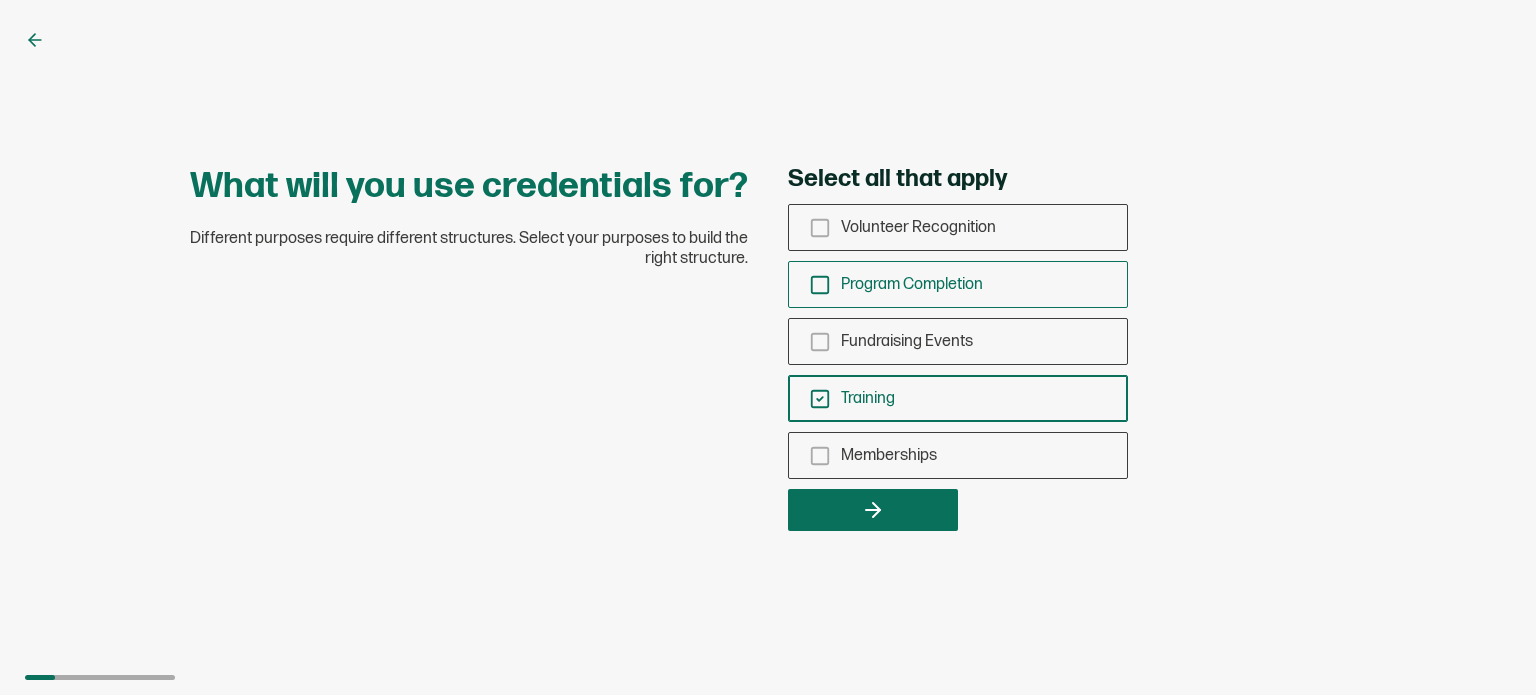 click on "Program Completion" at bounding box center [958, 284] 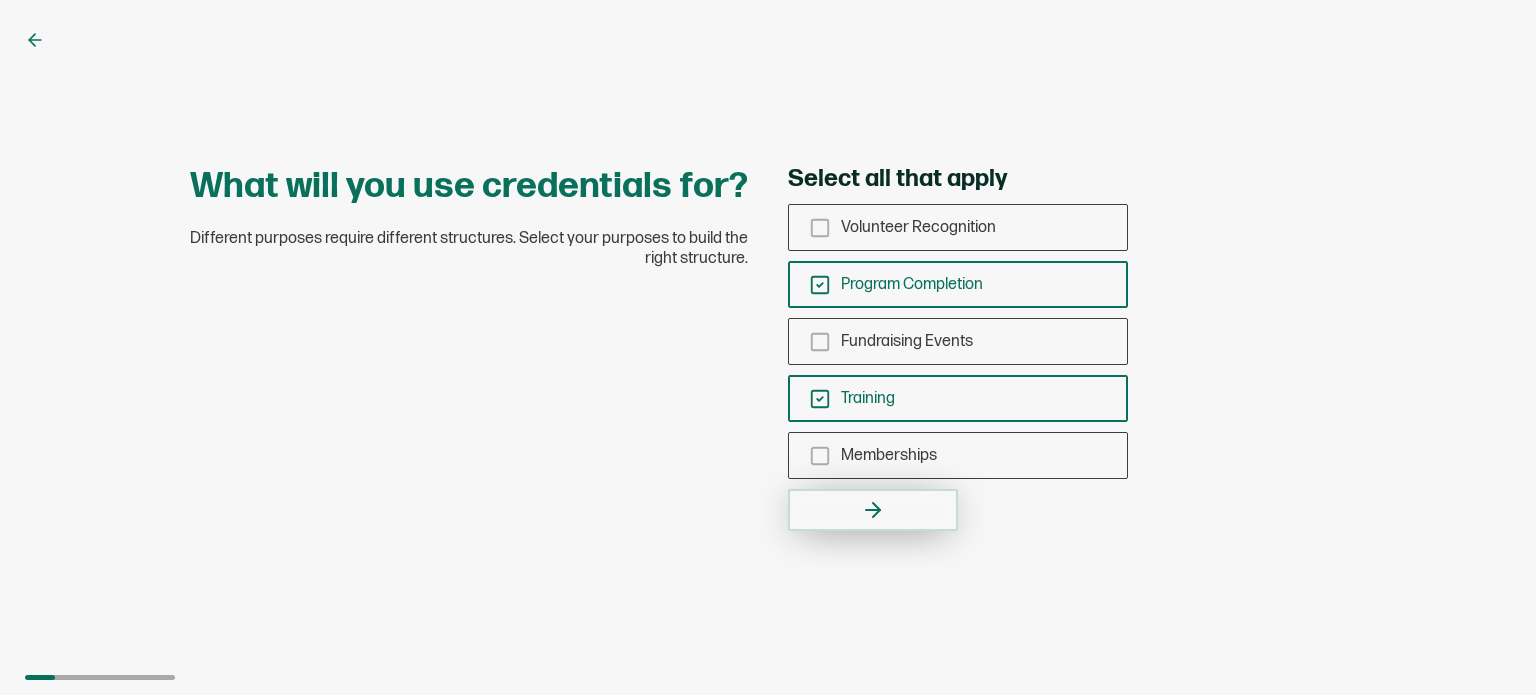 click 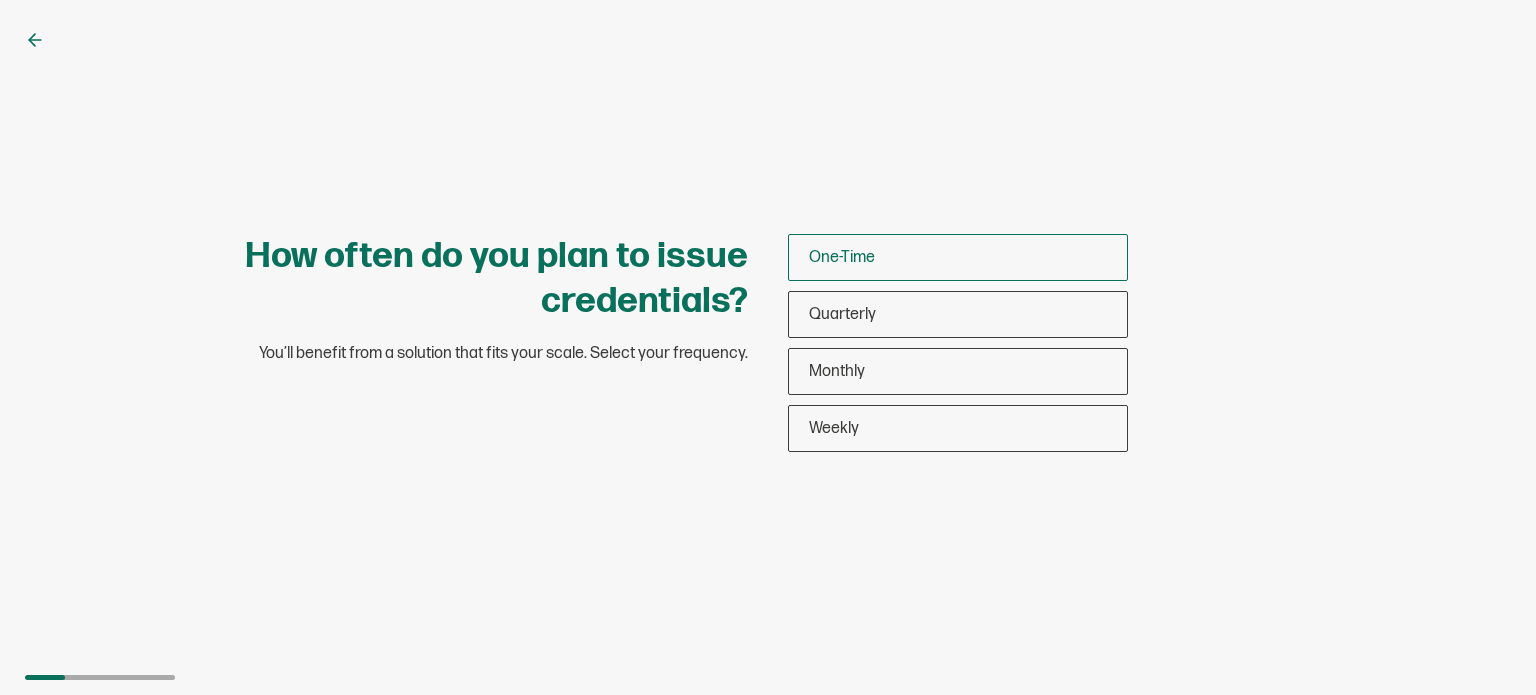 click on "One-Time" at bounding box center (958, 257) 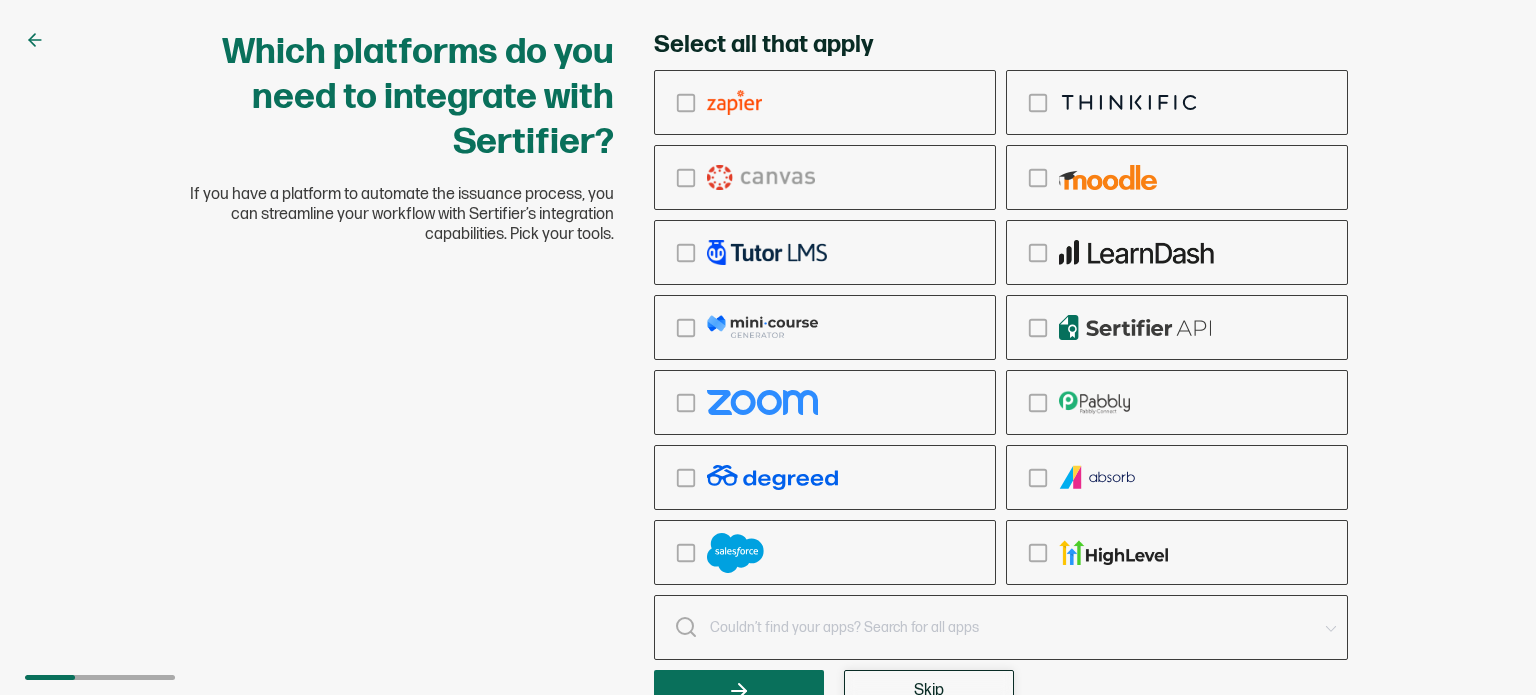 click on "Skip" at bounding box center [929, 691] 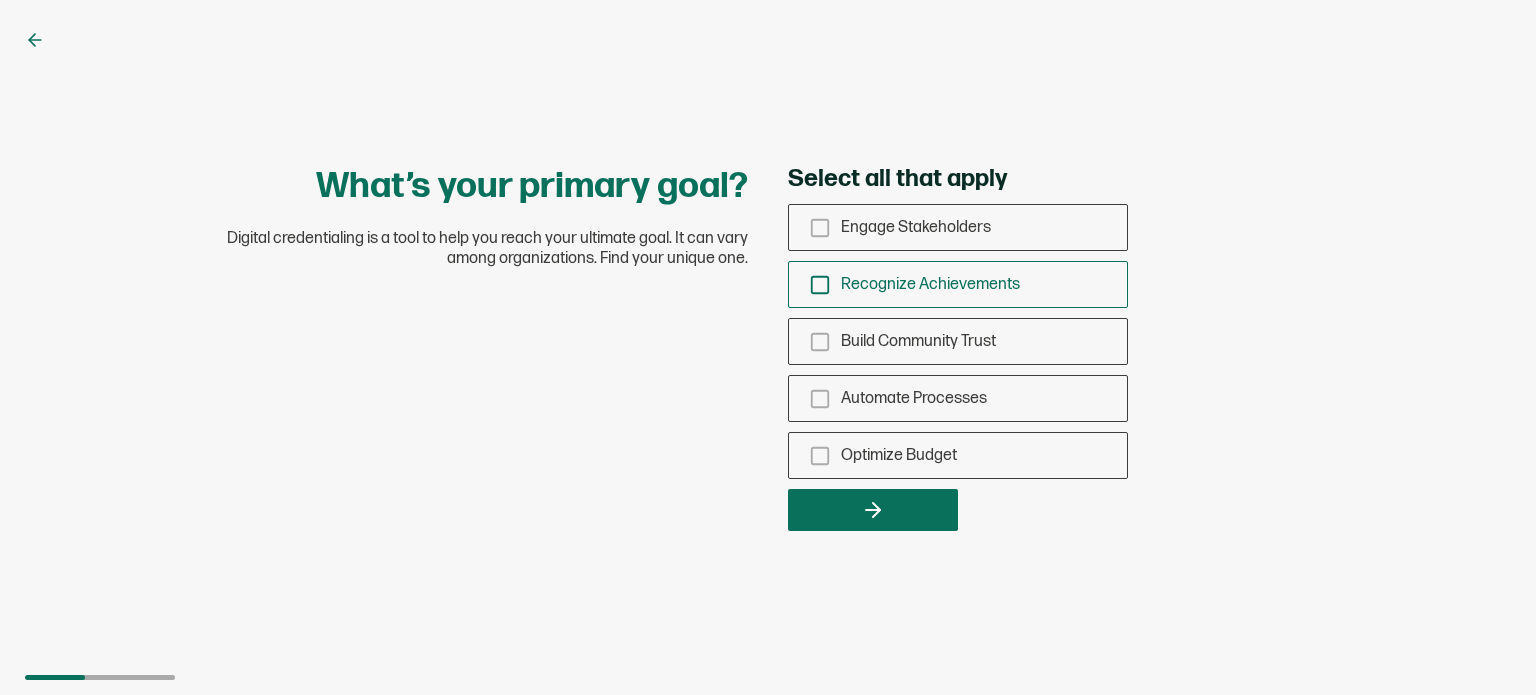 click 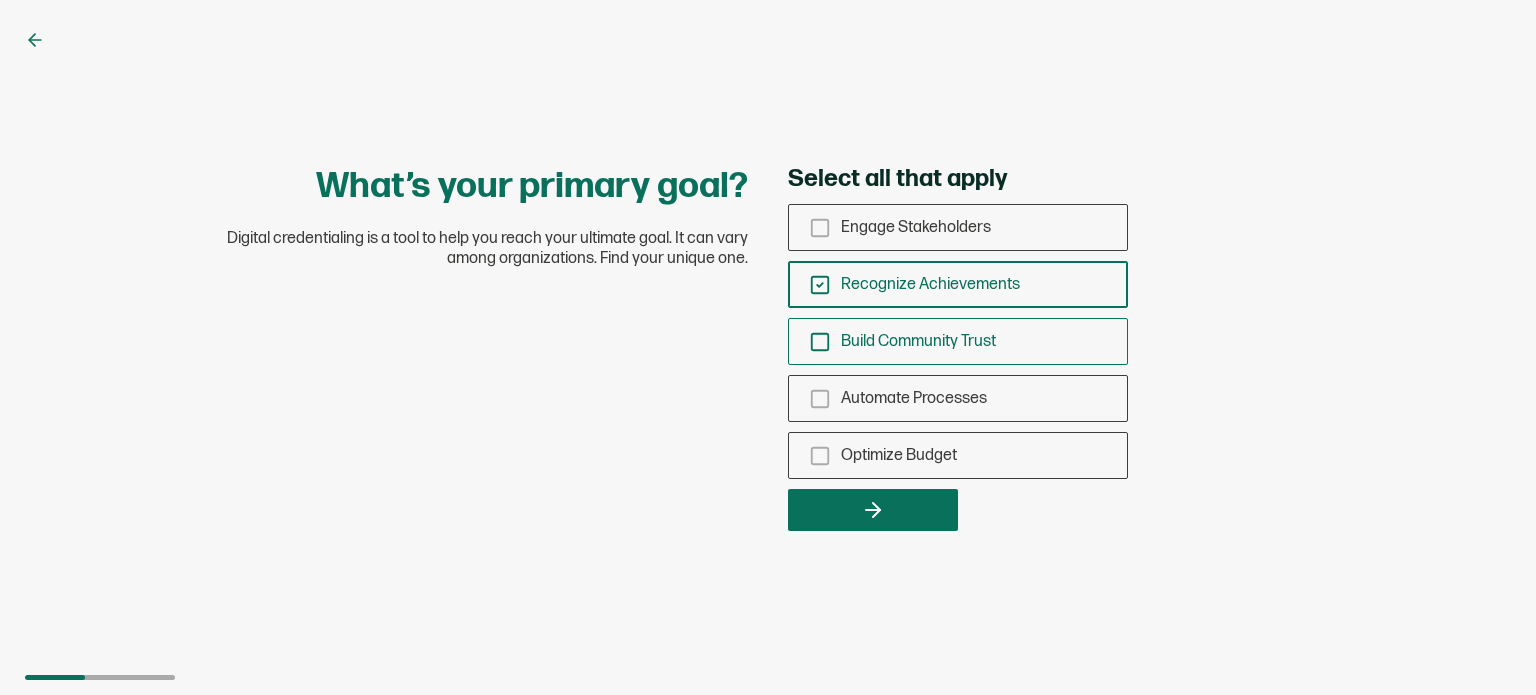 click on "Build Community Trust" at bounding box center [958, 341] 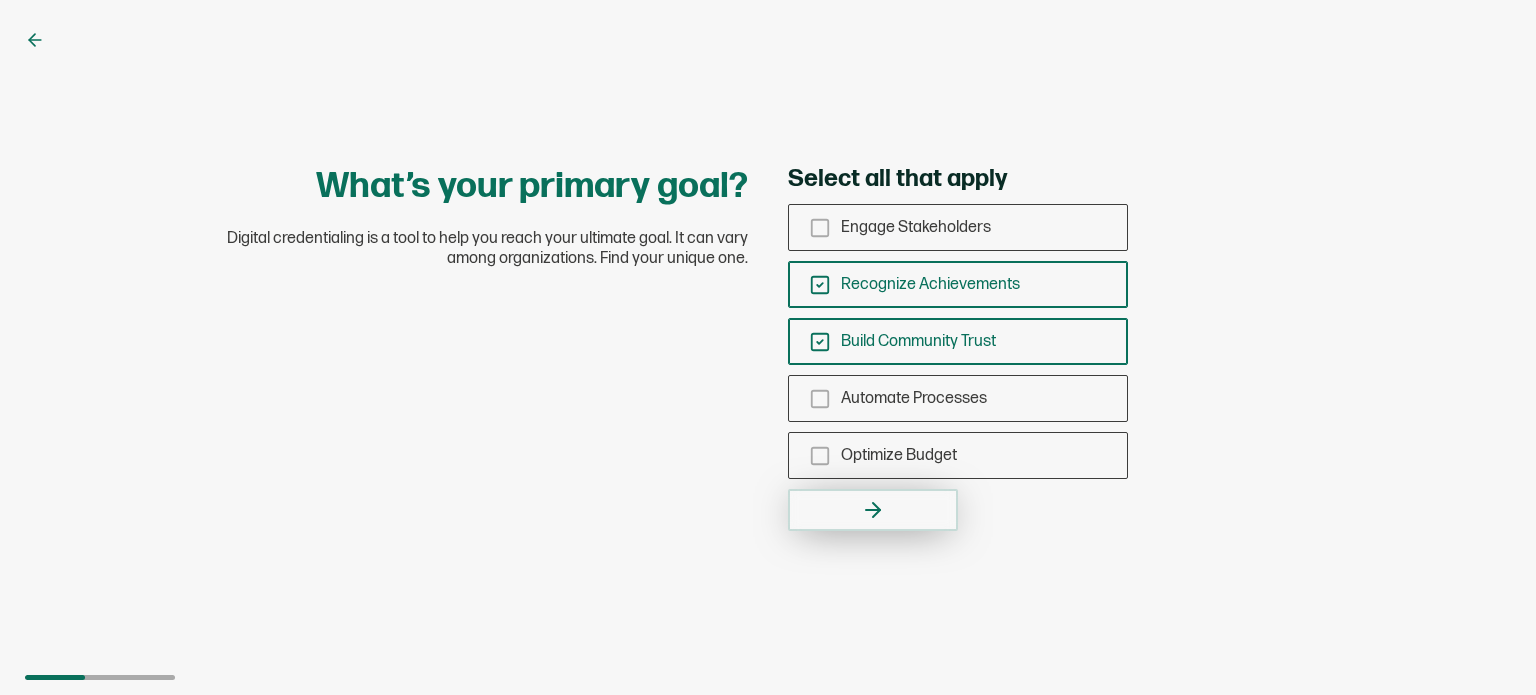 click at bounding box center [873, 510] 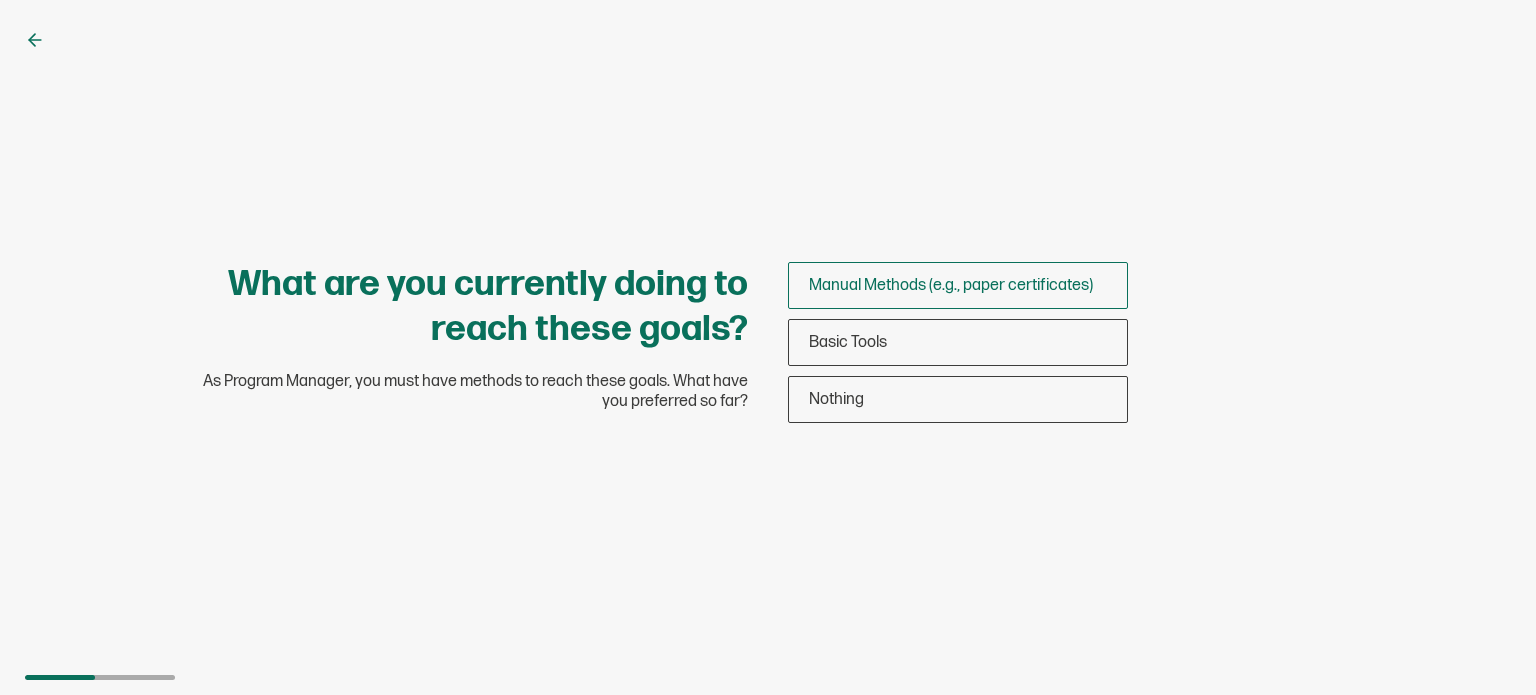 click on "Manual Methods (e.g., paper certificates)" at bounding box center [951, 285] 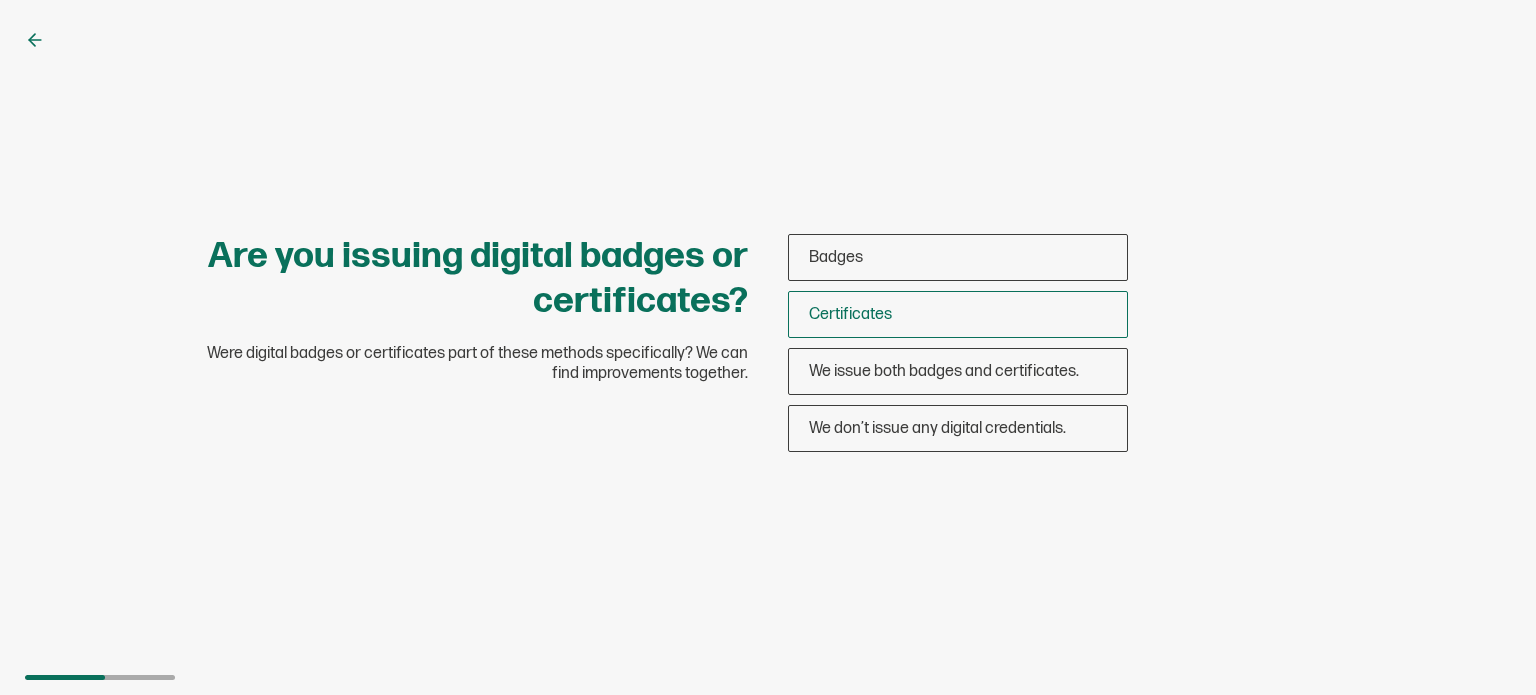 click on "Certificates" at bounding box center [850, 314] 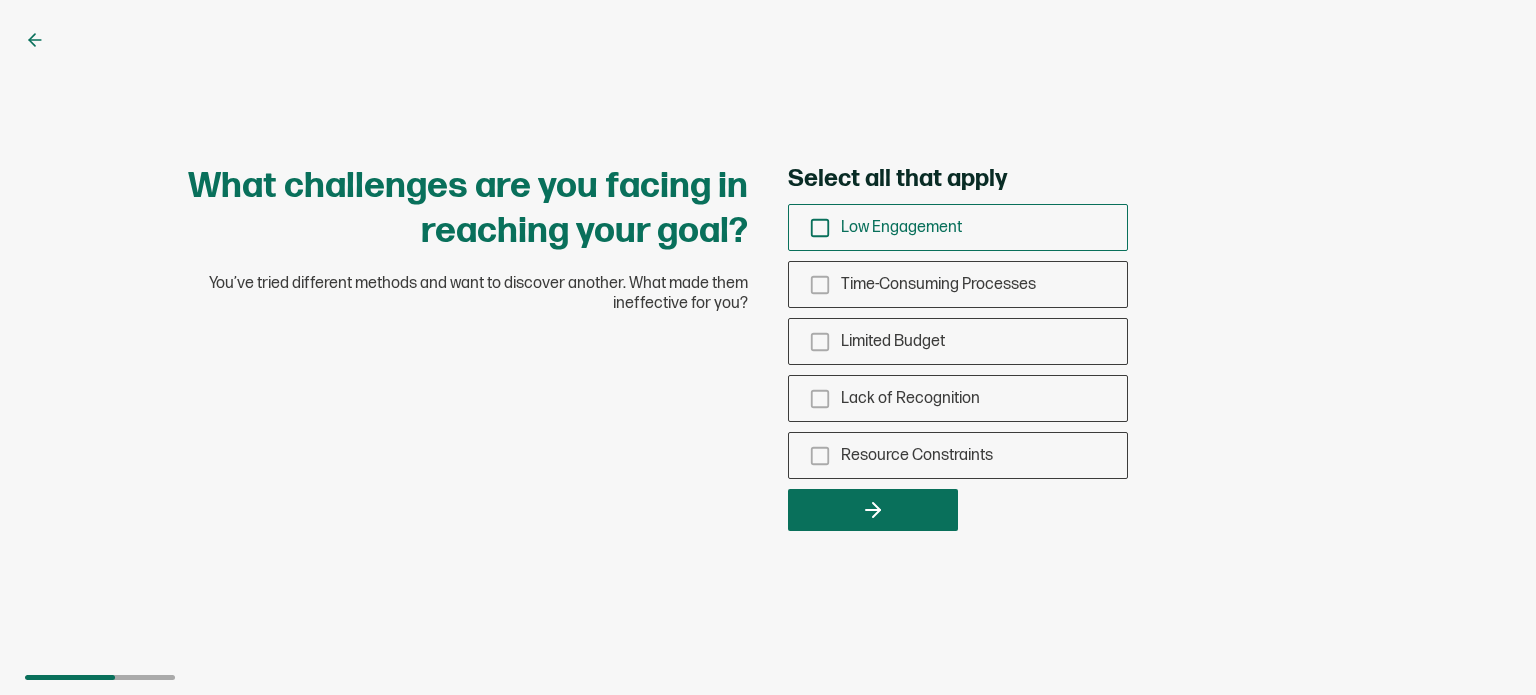 click 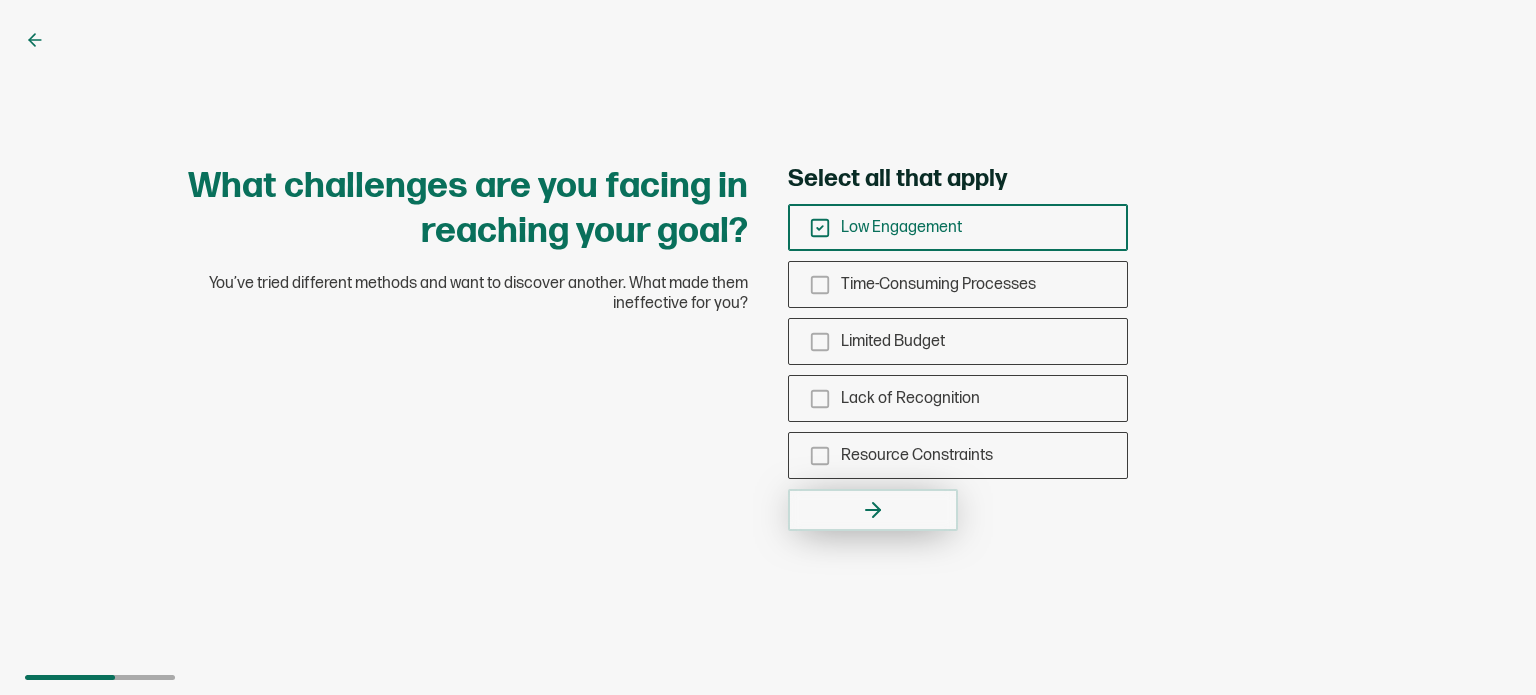 click at bounding box center (873, 510) 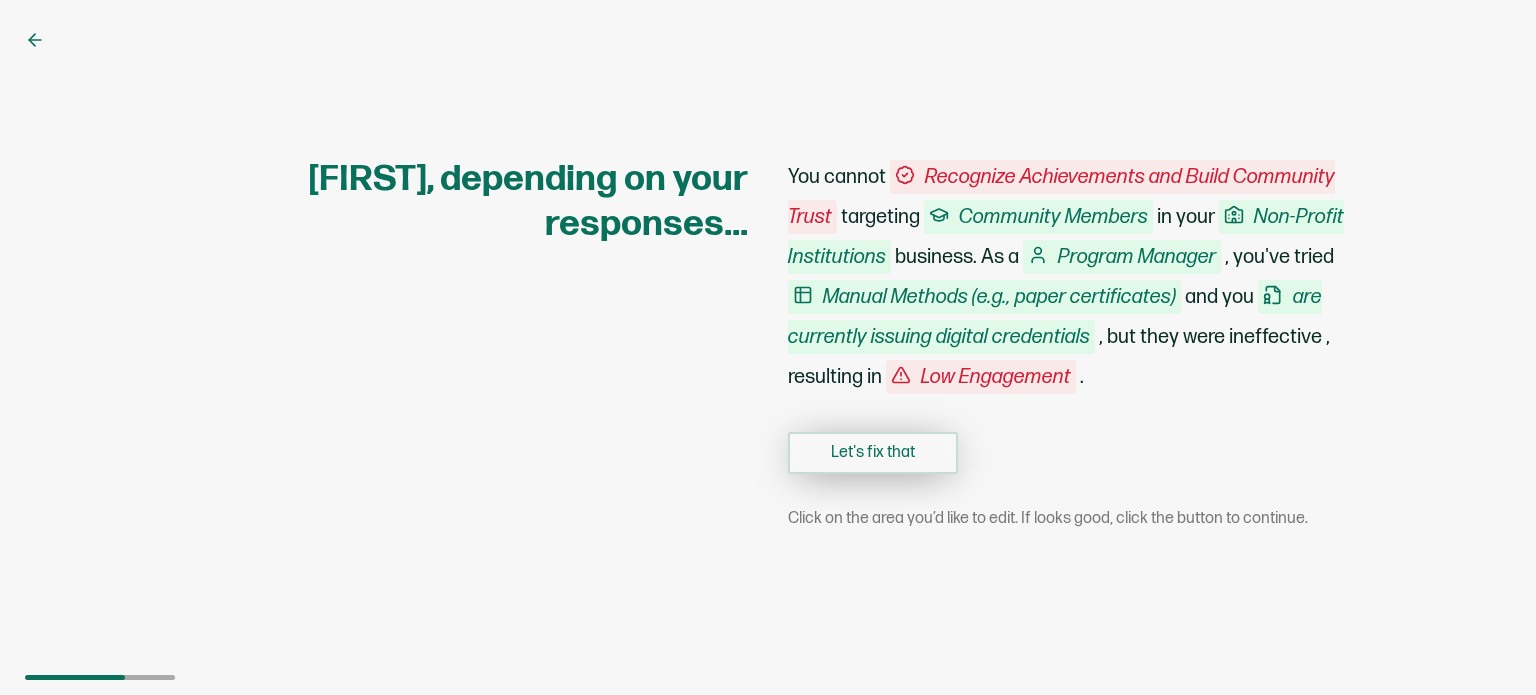 click on "Let's fix that" at bounding box center [873, 453] 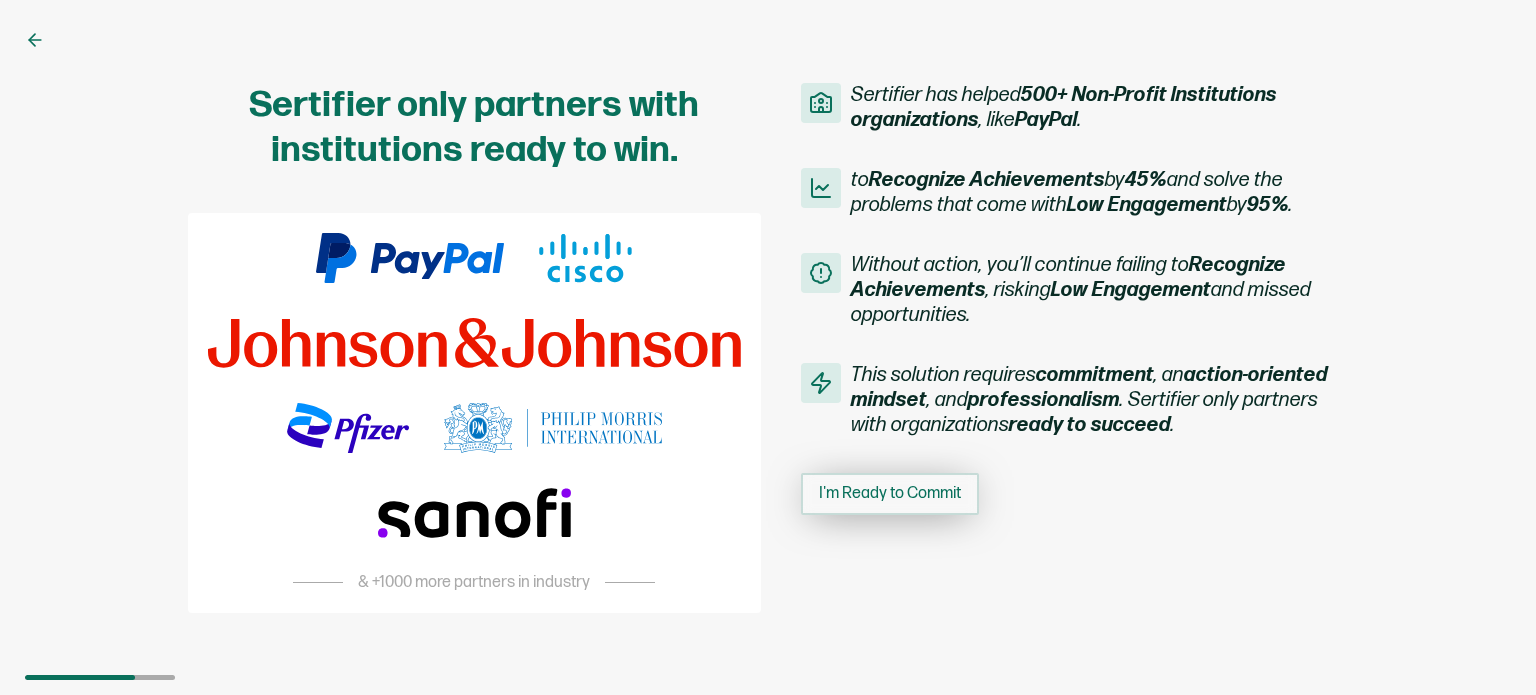 click on "I'm Ready to Commit" at bounding box center (890, 494) 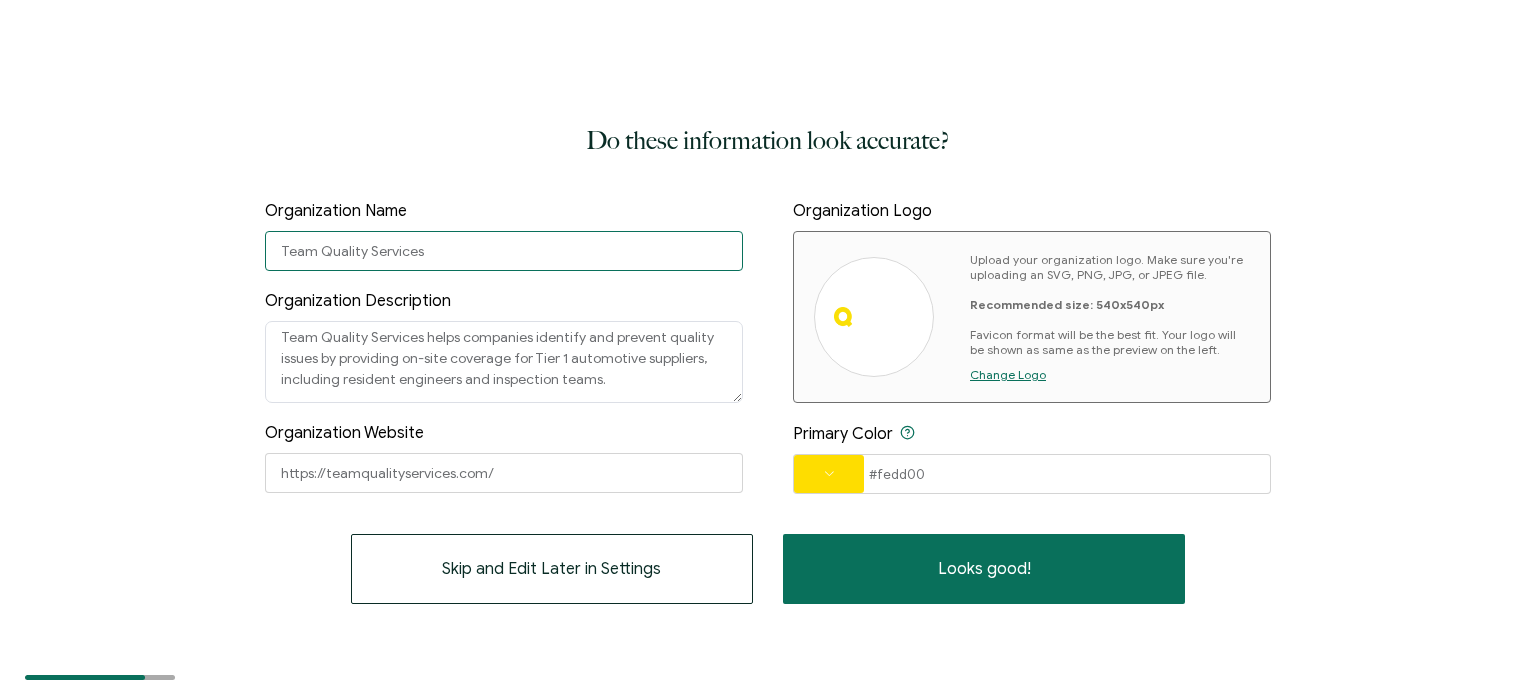 click on "Team Quality Services" at bounding box center (504, 251) 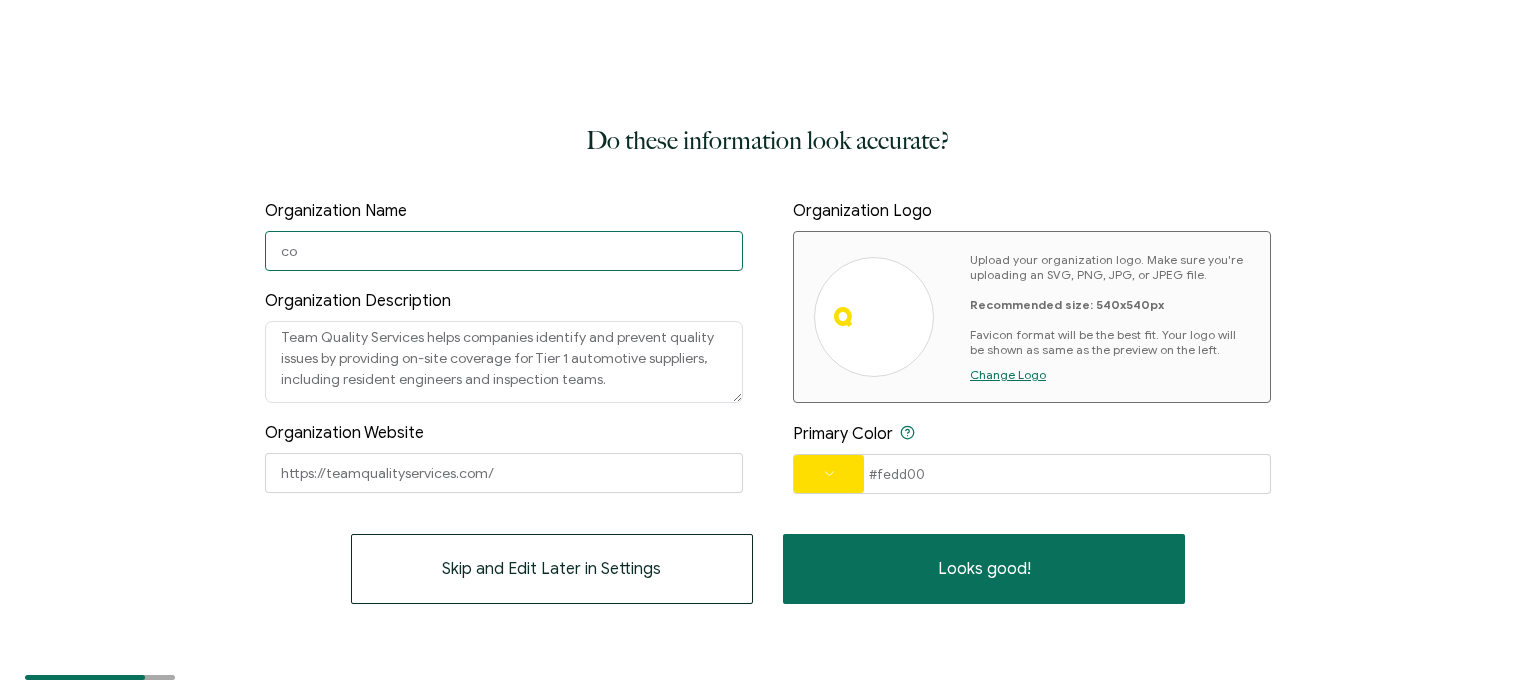 type on "c" 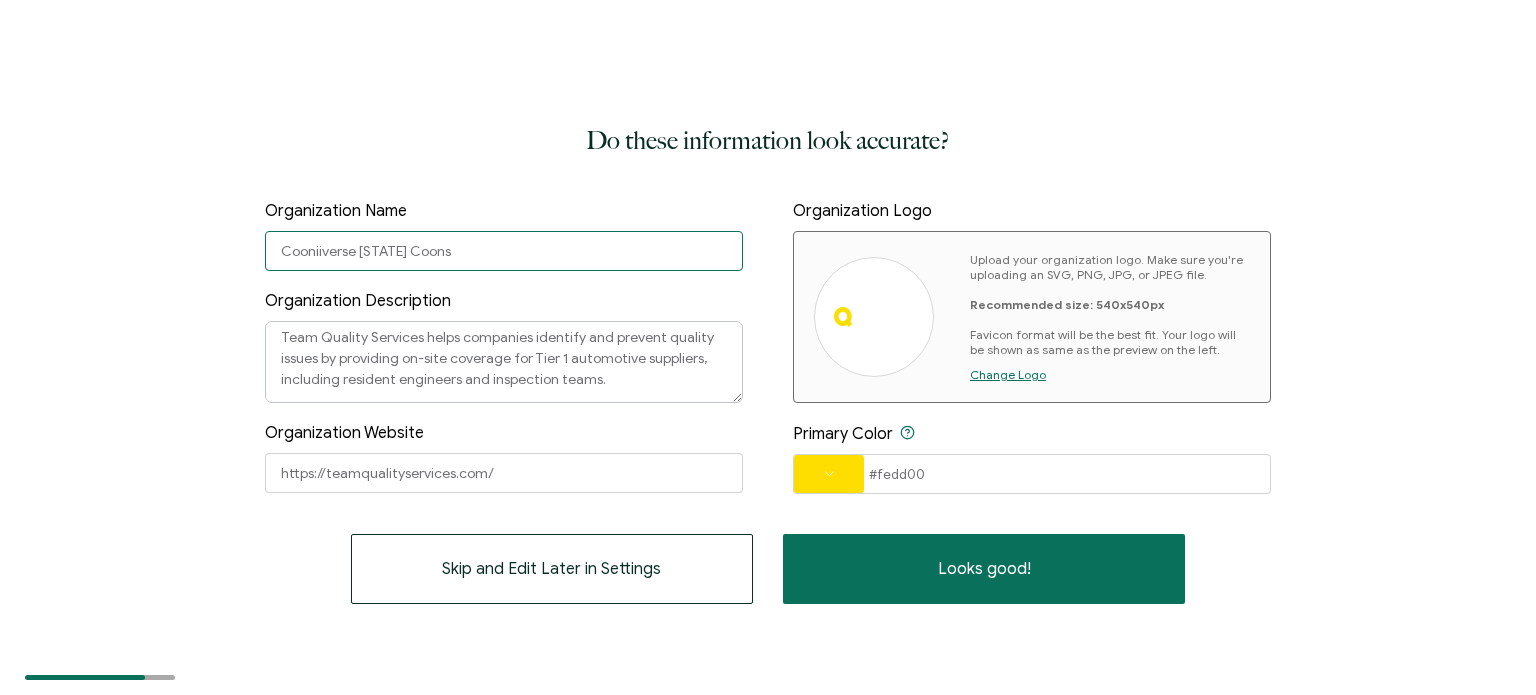type on "Cooniiverse [STATE] Coons" 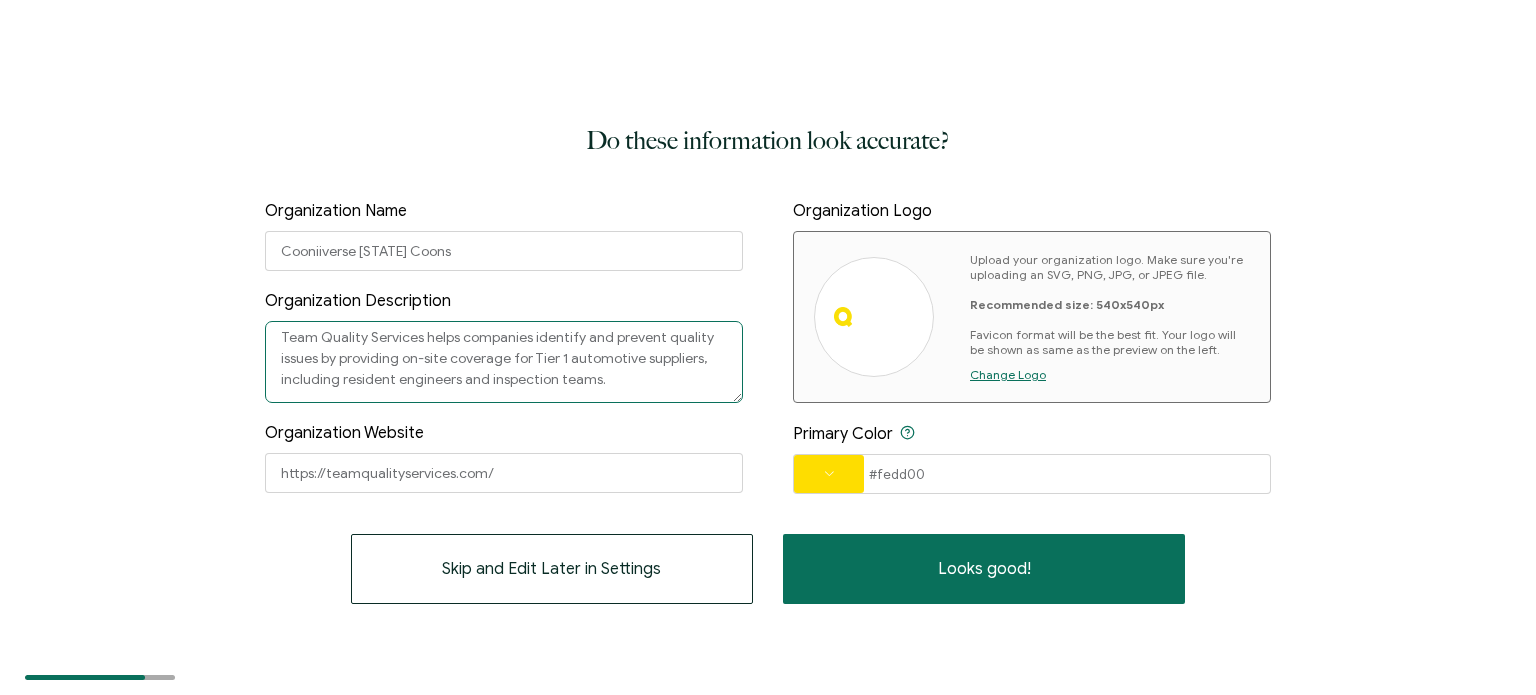 click on "Team Quality Services helps companies identify and prevent quality issues by providing on-site coverage for Tier 1 automotive suppliers, including resident engineers and inspection teams." at bounding box center (504, 362) 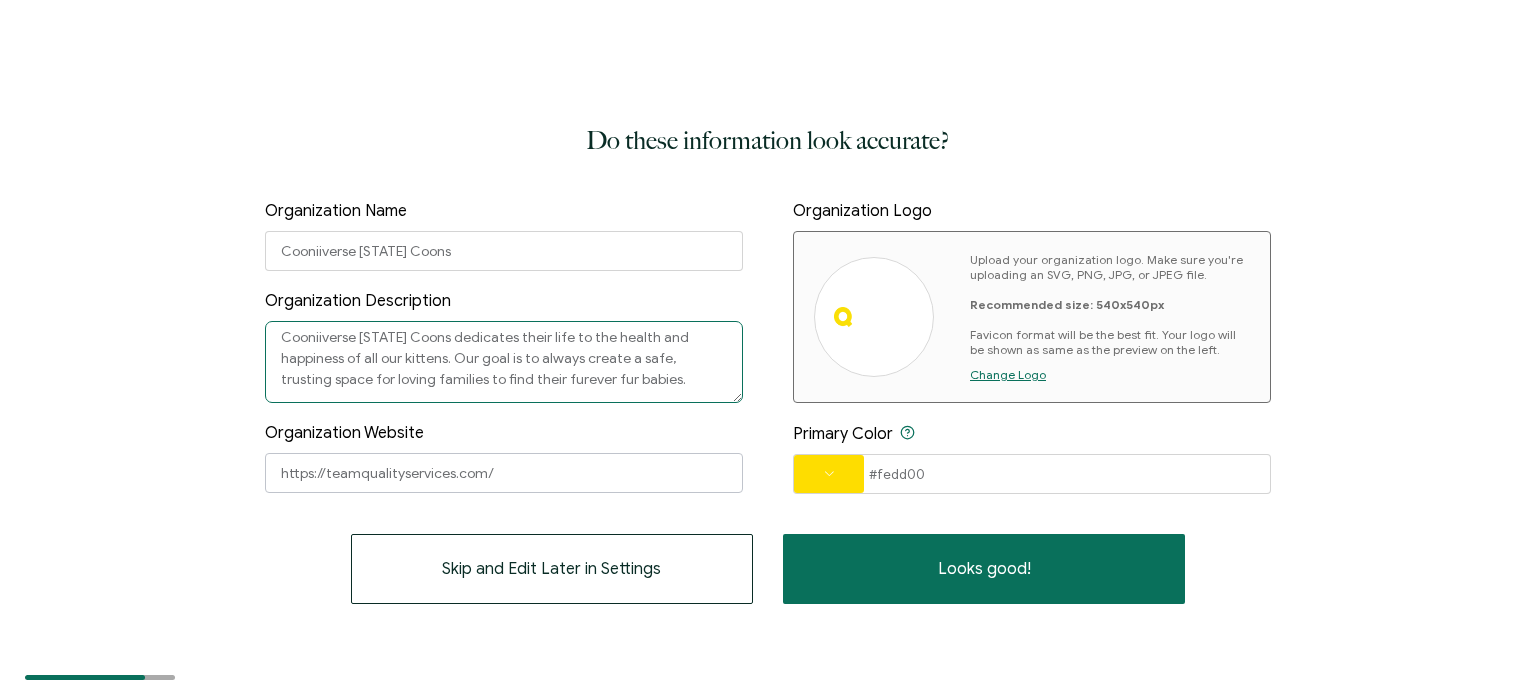 type on "Cooniiverse [STATE] Coons dedicates their life to the health and happiness of all our kittens. Our goal is to always create a safe, trusting space for loving families to find their furever fur babies." 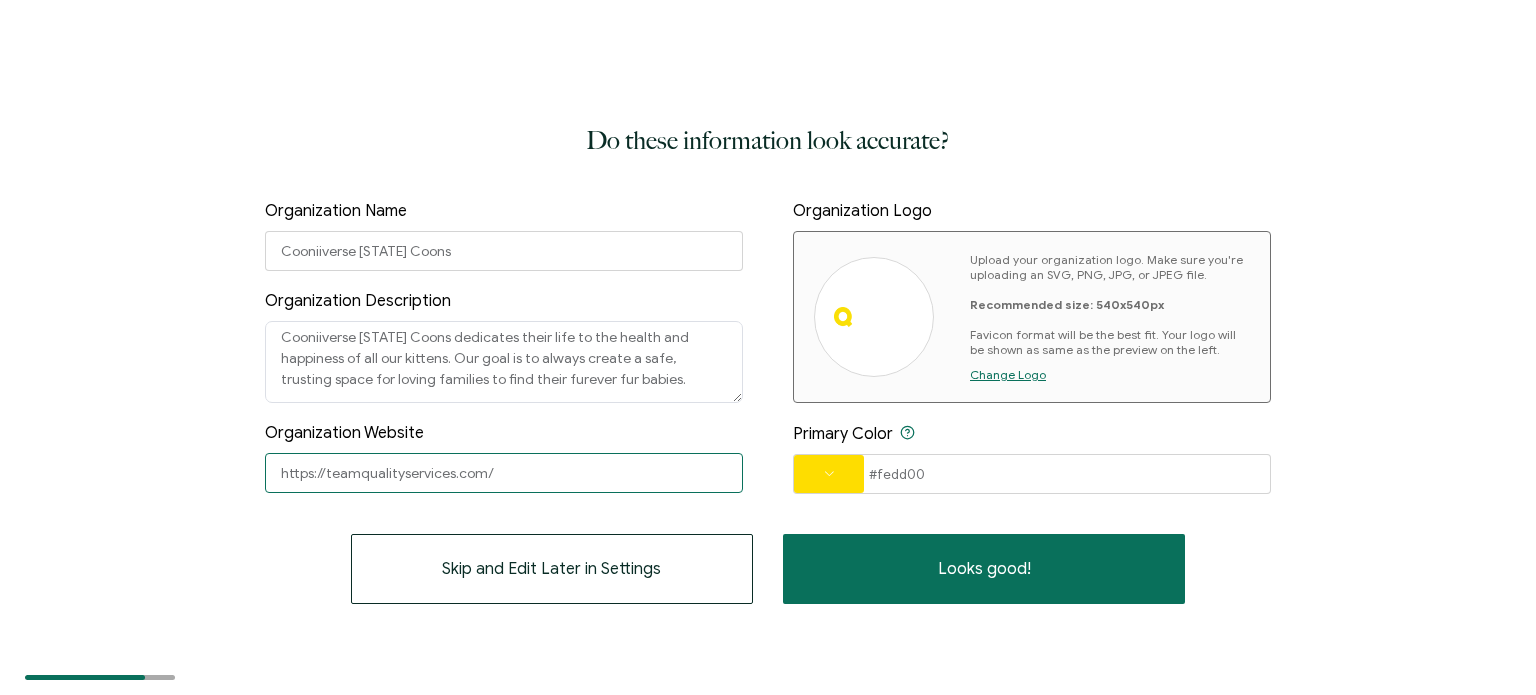 click on "https://teamqualityservices.com/" at bounding box center (504, 473) 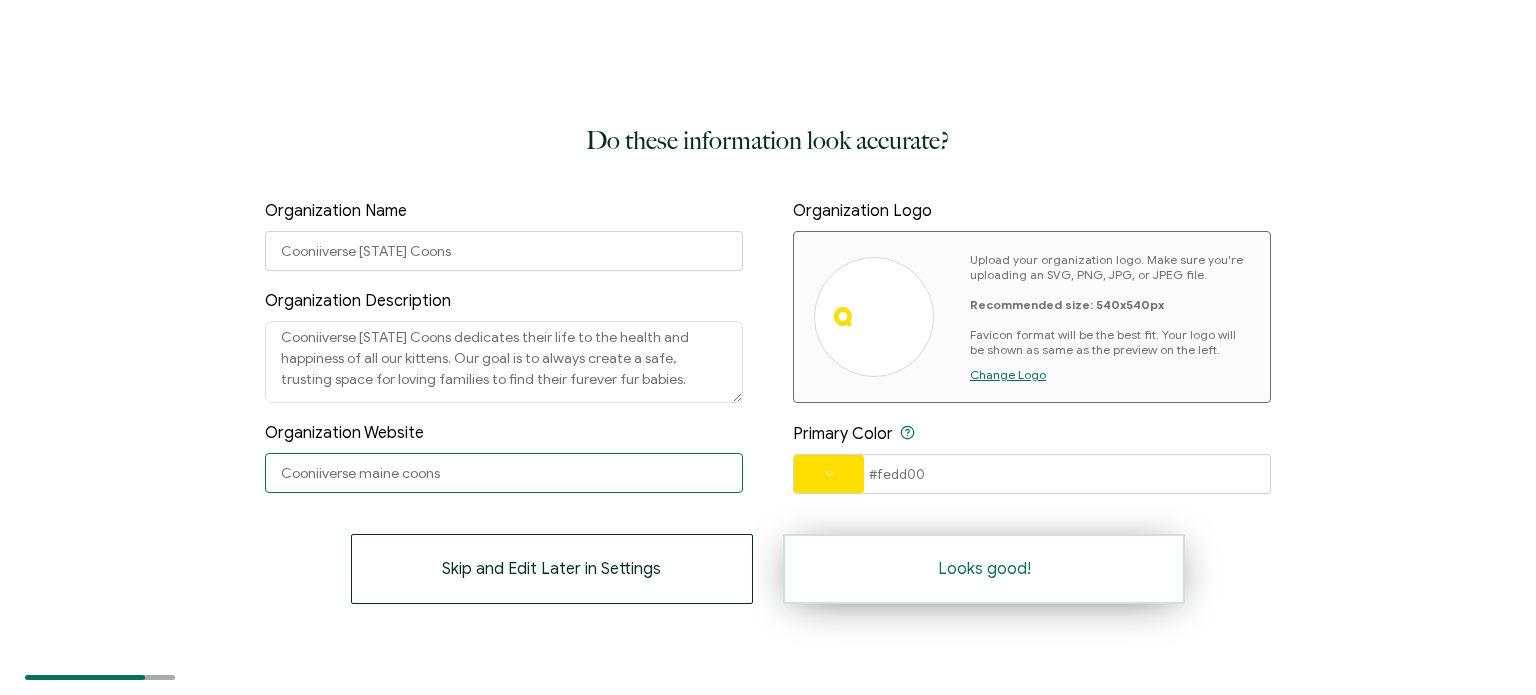 type on "Cooniiverse maine coons" 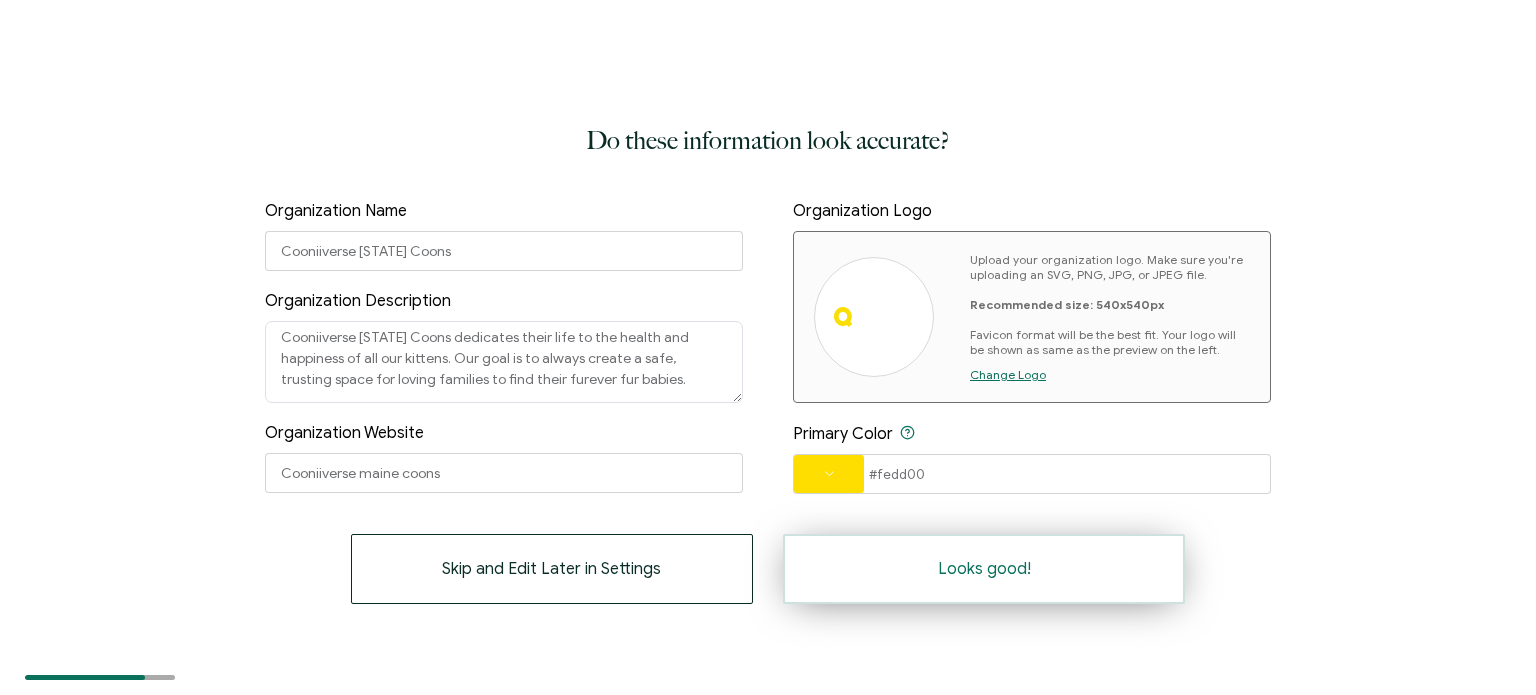 click on "Looks good!" at bounding box center [984, 569] 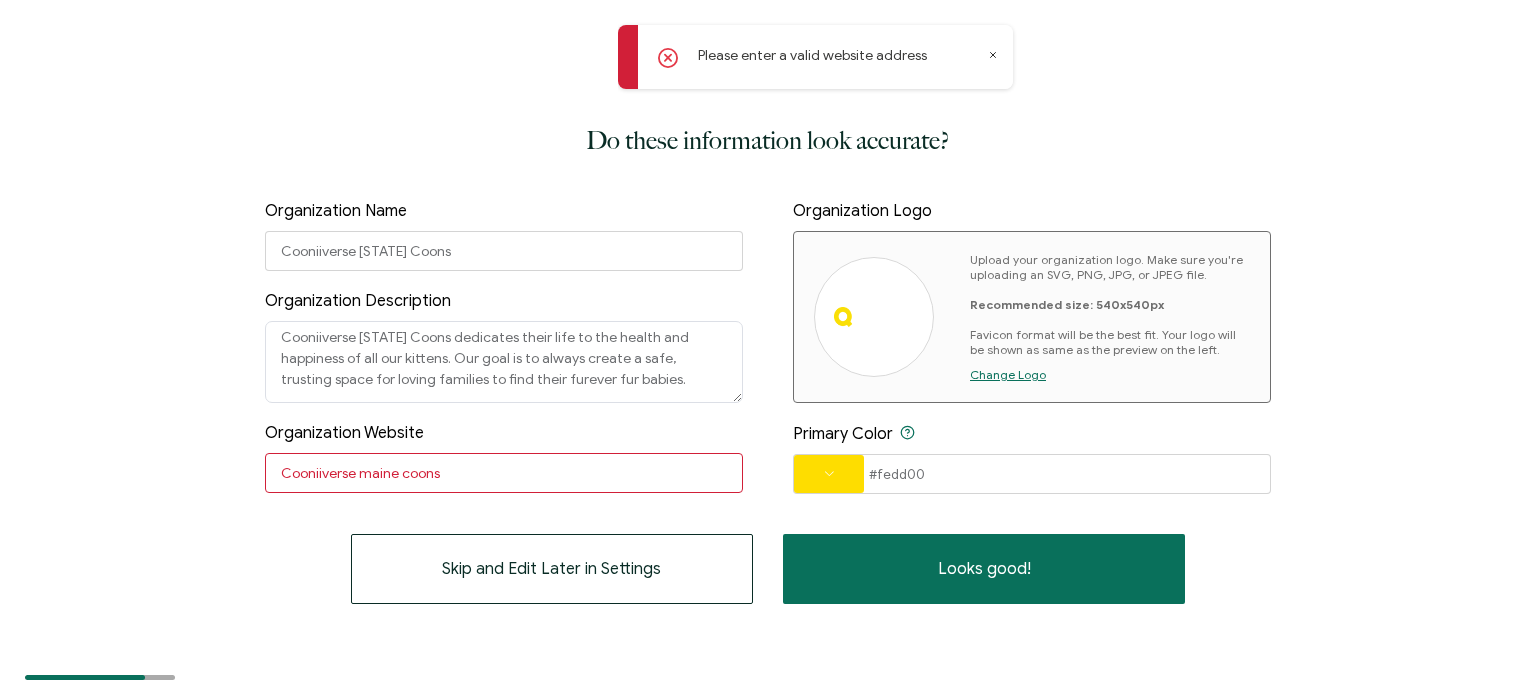 click on "Cooniiverse maine coons" at bounding box center (504, 473) 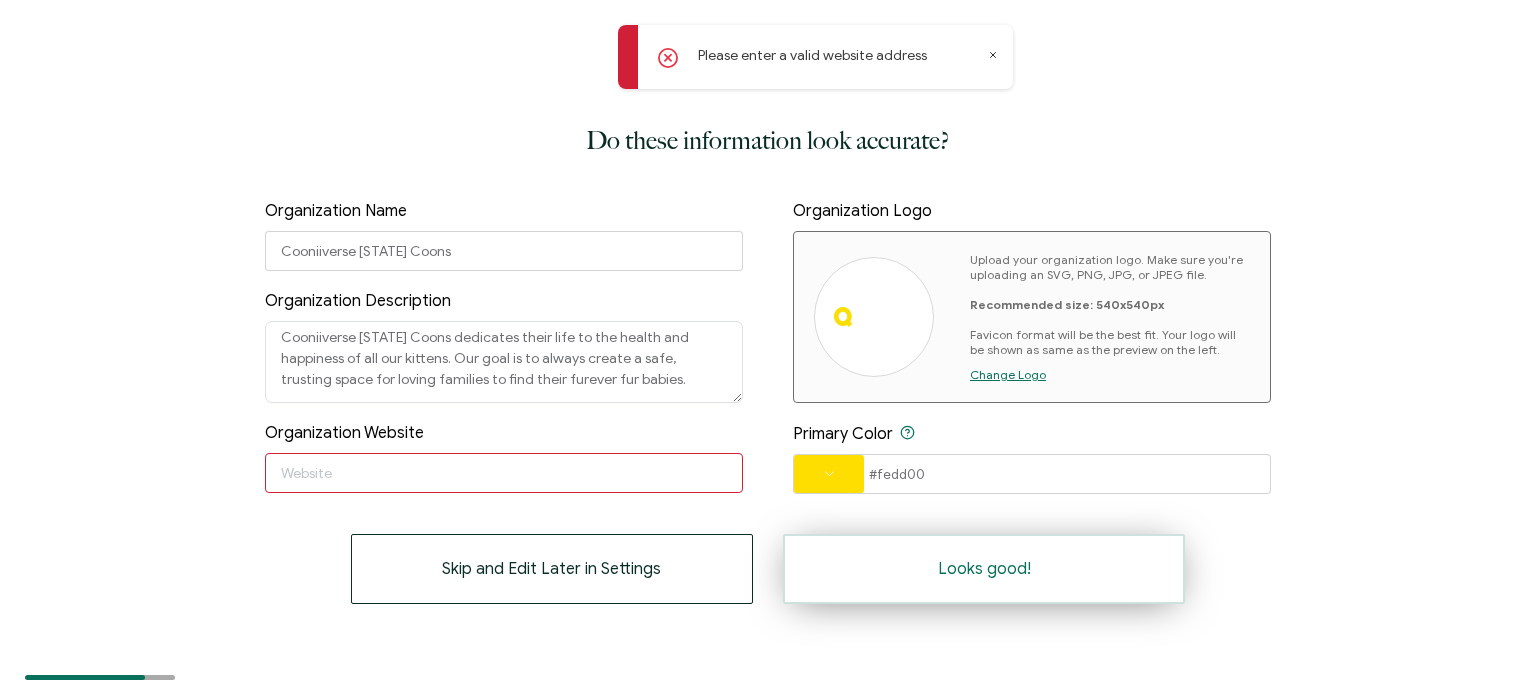 type 